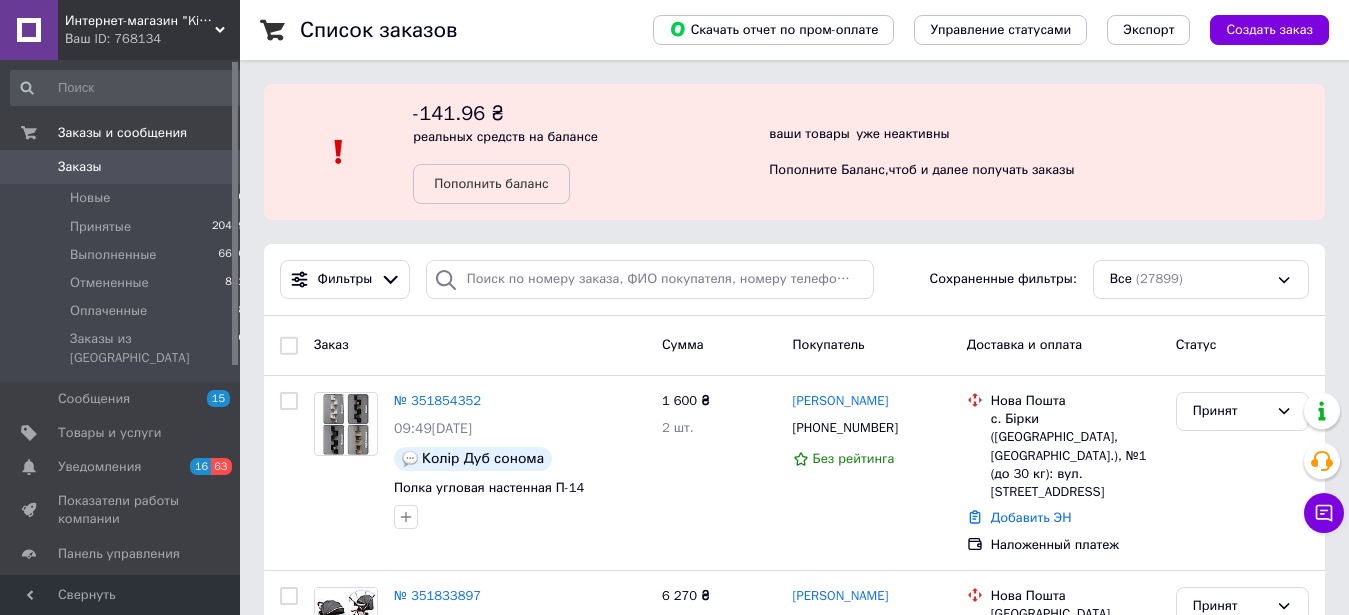 scroll, scrollTop: 0, scrollLeft: 0, axis: both 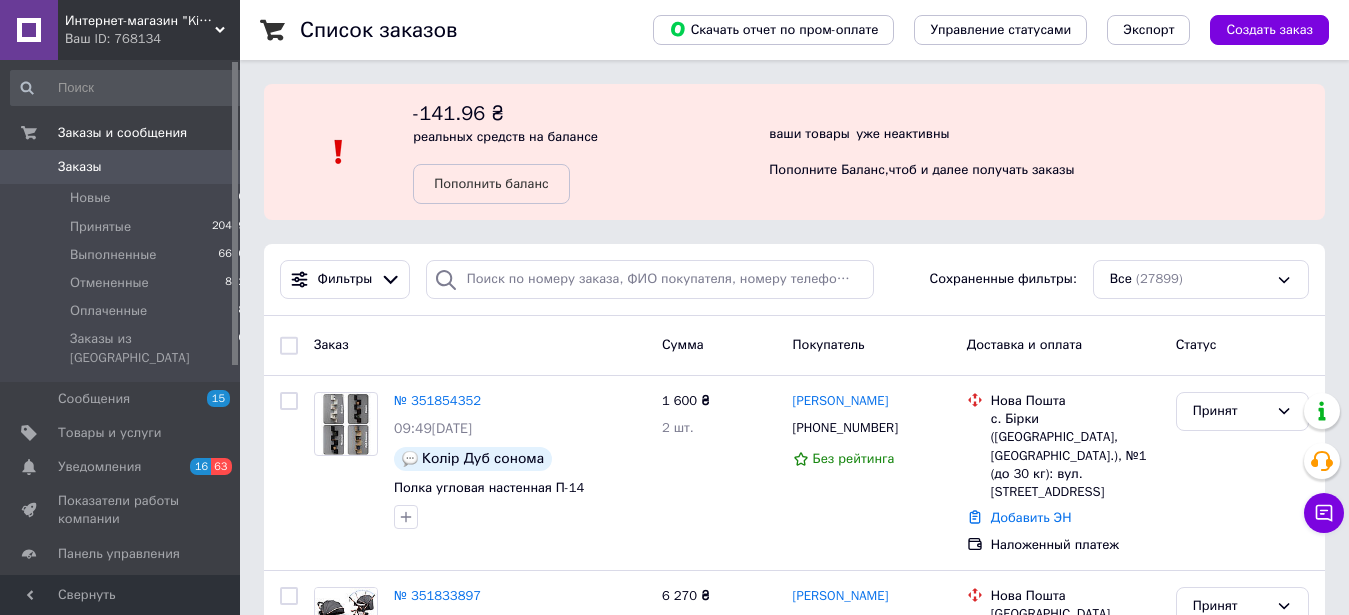 click on "Заказы" at bounding box center [121, 167] 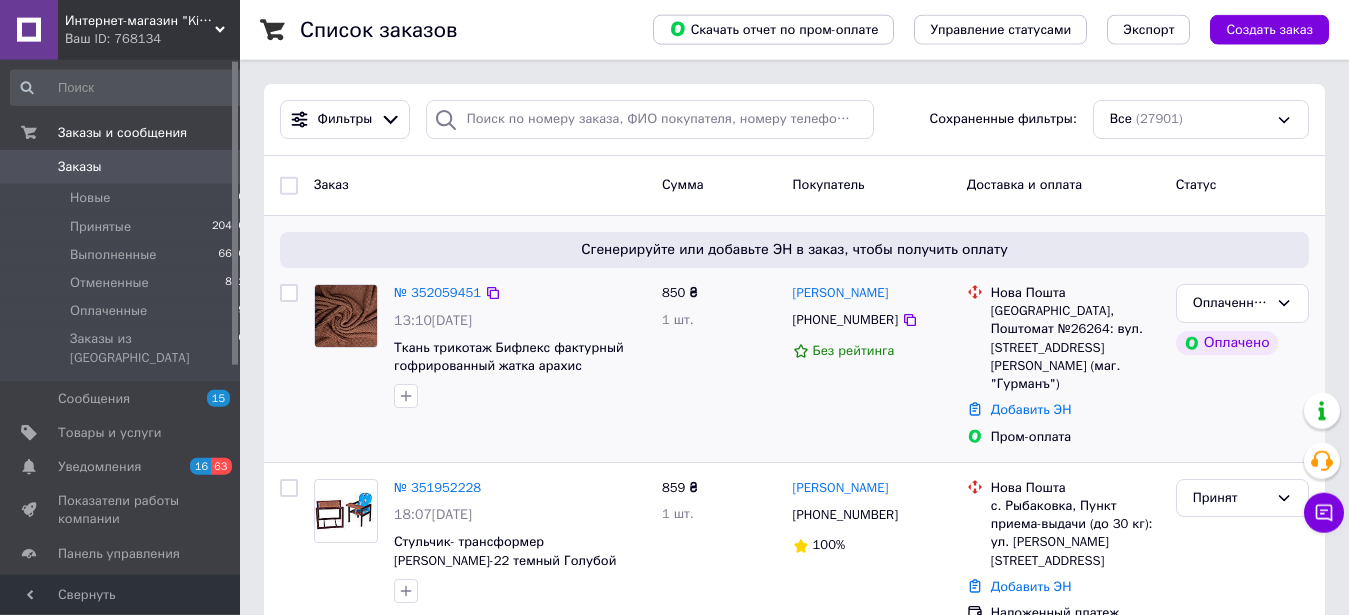 scroll, scrollTop: 204, scrollLeft: 0, axis: vertical 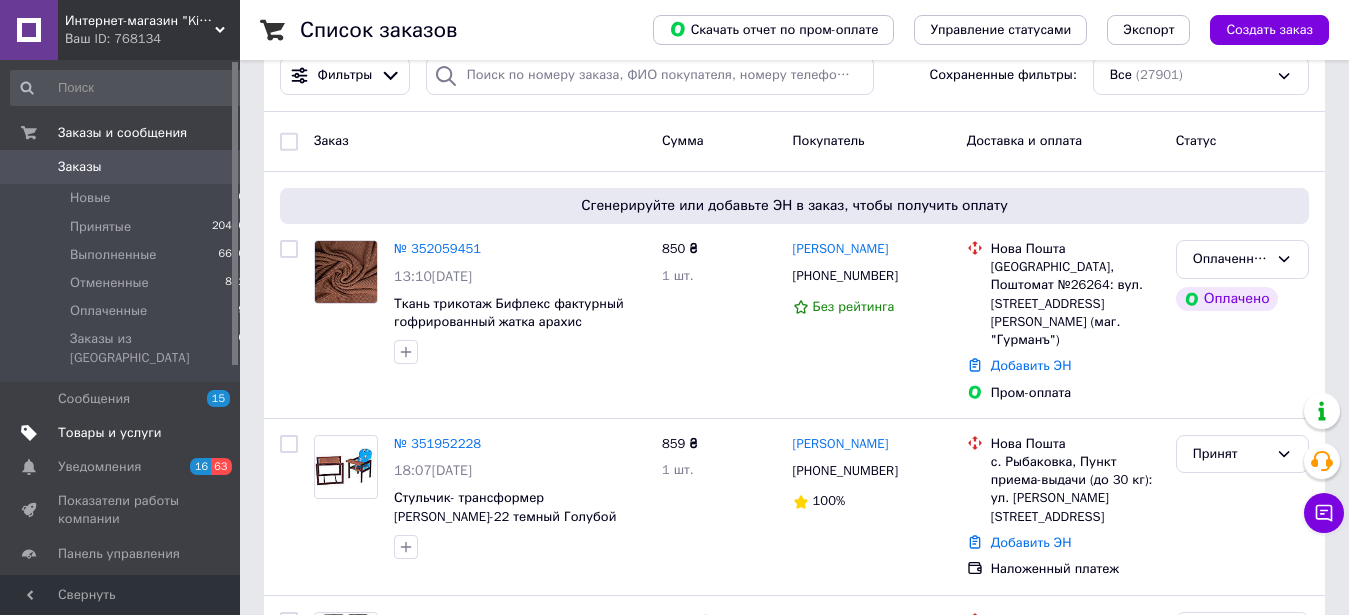 click on "Товары и услуги" at bounding box center [110, 433] 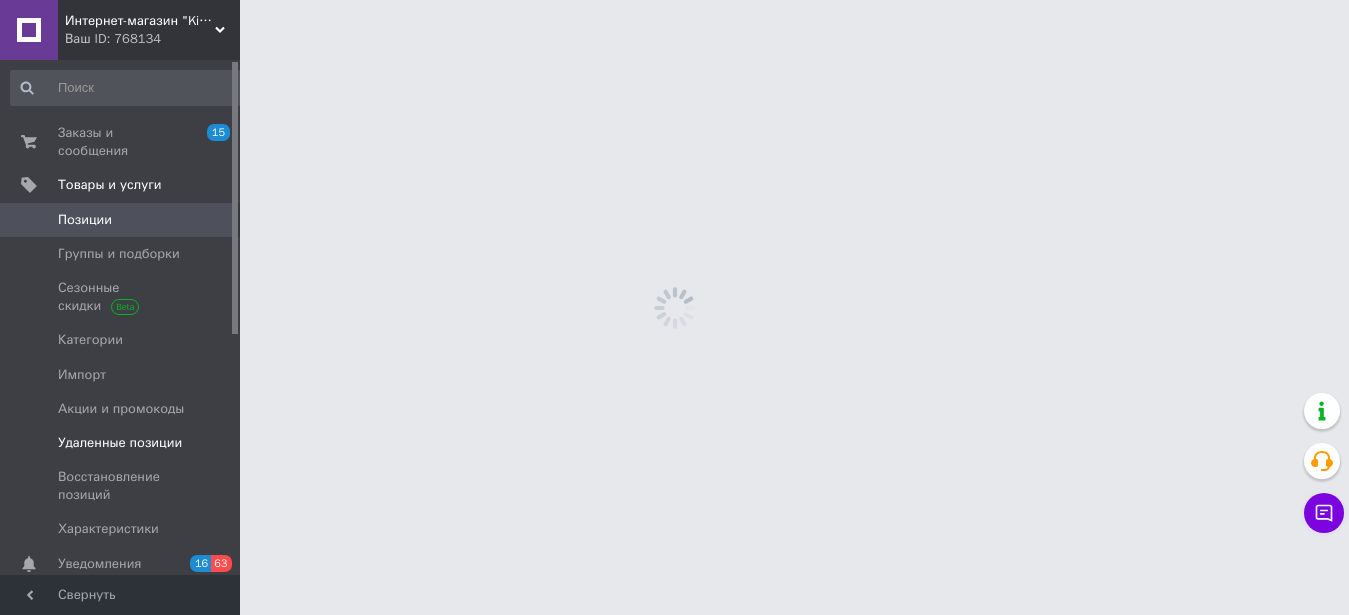 scroll, scrollTop: 0, scrollLeft: 0, axis: both 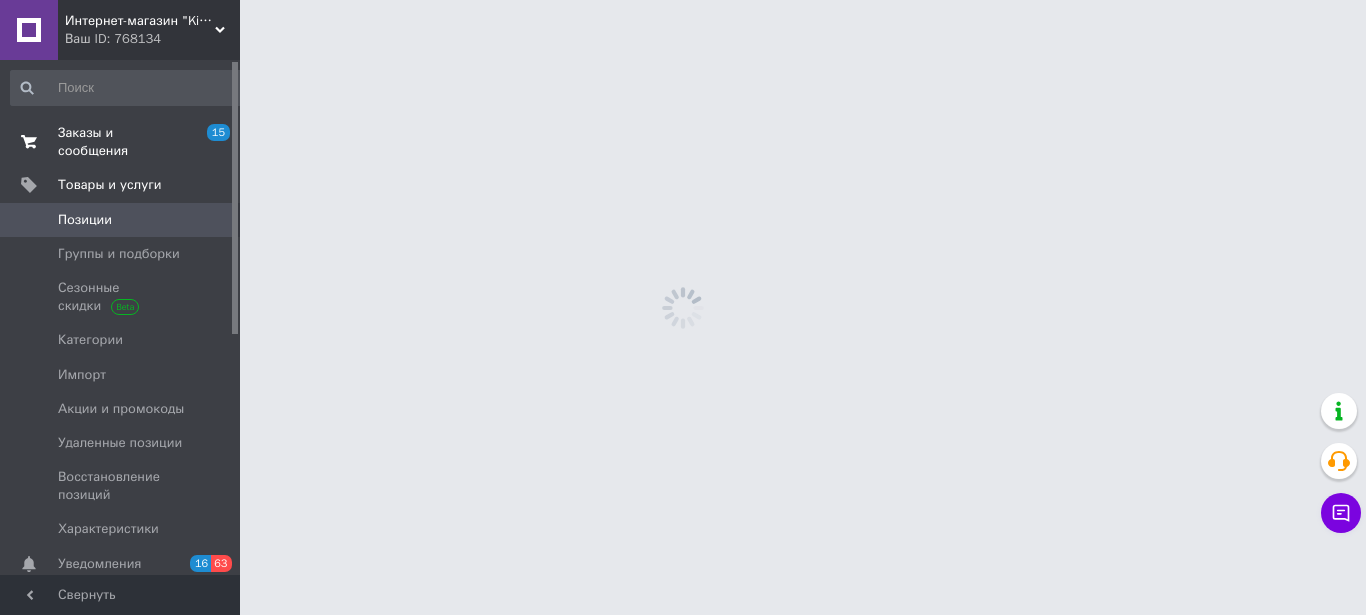click on "Заказы и сообщения" at bounding box center [121, 142] 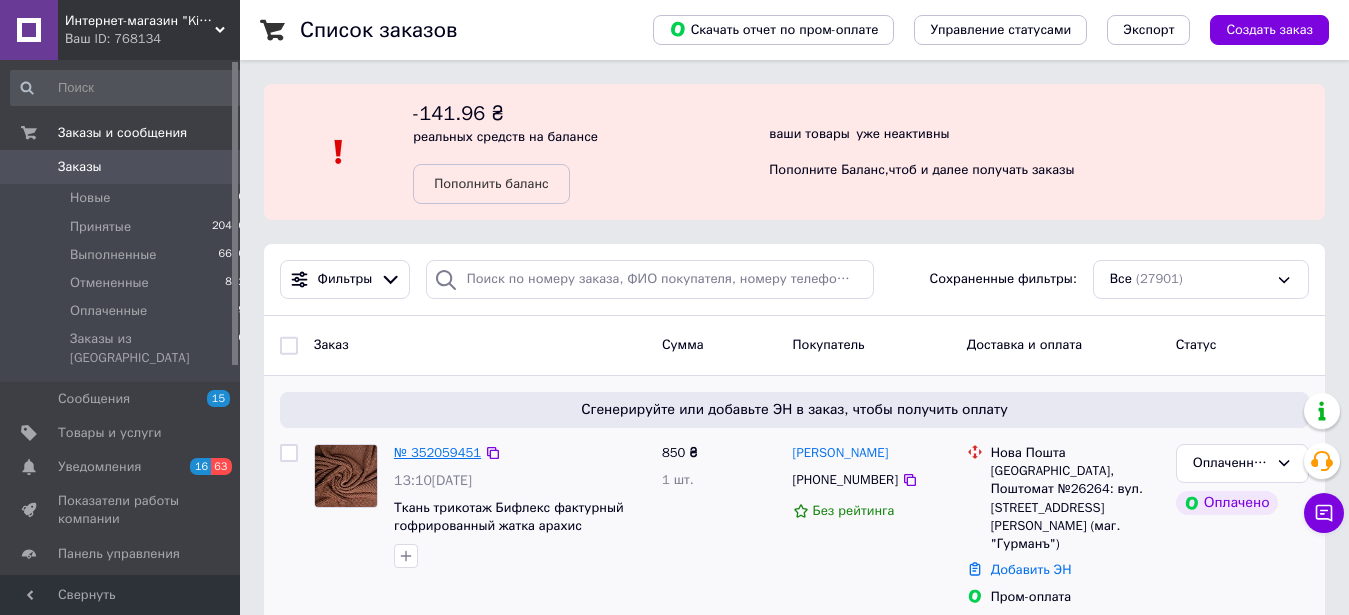 click on "№ 352059451" at bounding box center [437, 452] 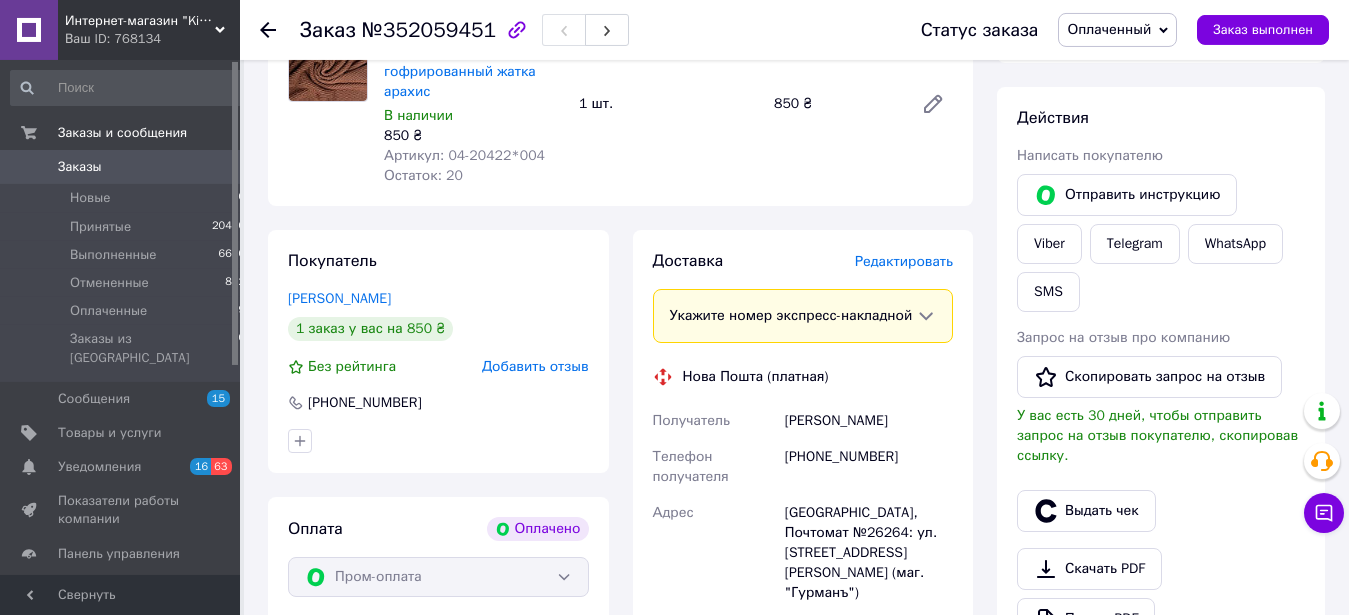 scroll, scrollTop: 306, scrollLeft: 0, axis: vertical 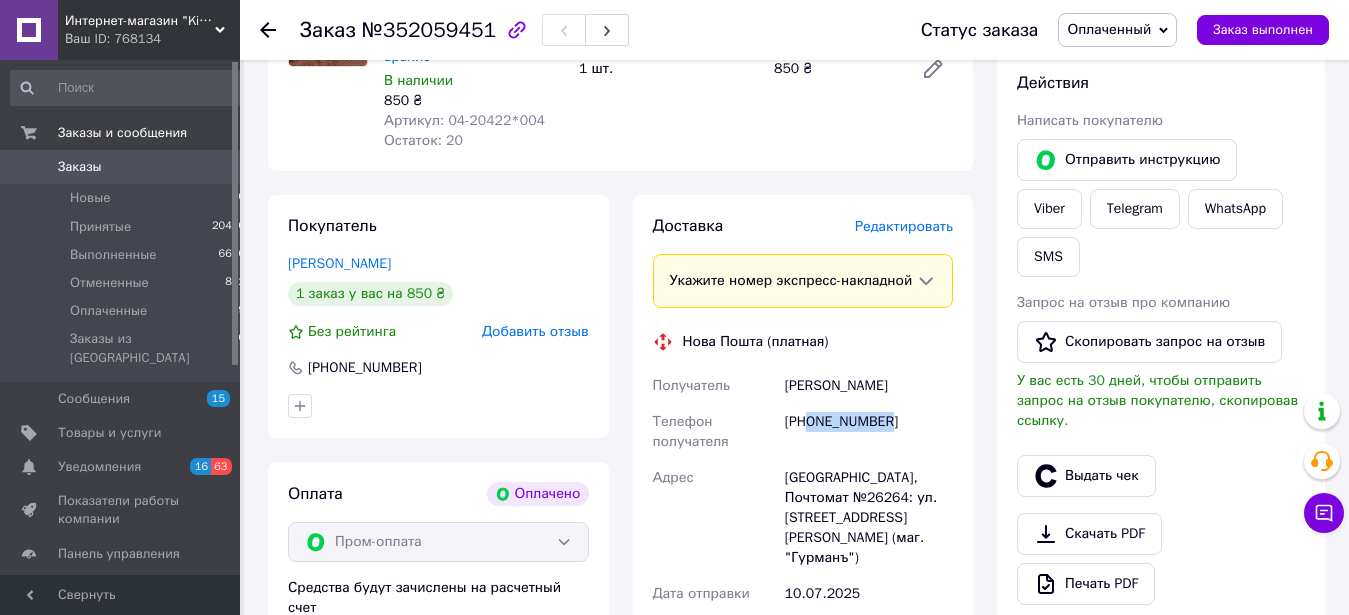 drag, startPoint x: 810, startPoint y: 444, endPoint x: 905, endPoint y: 434, distance: 95.524864 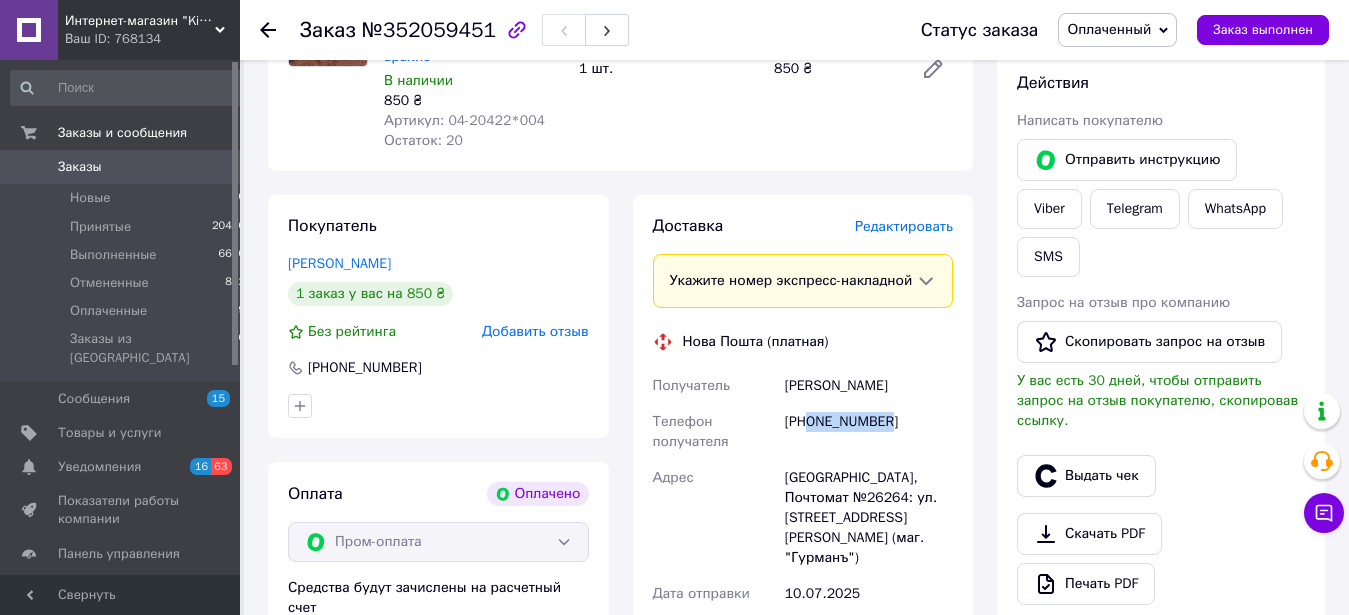 copy on "0633740647" 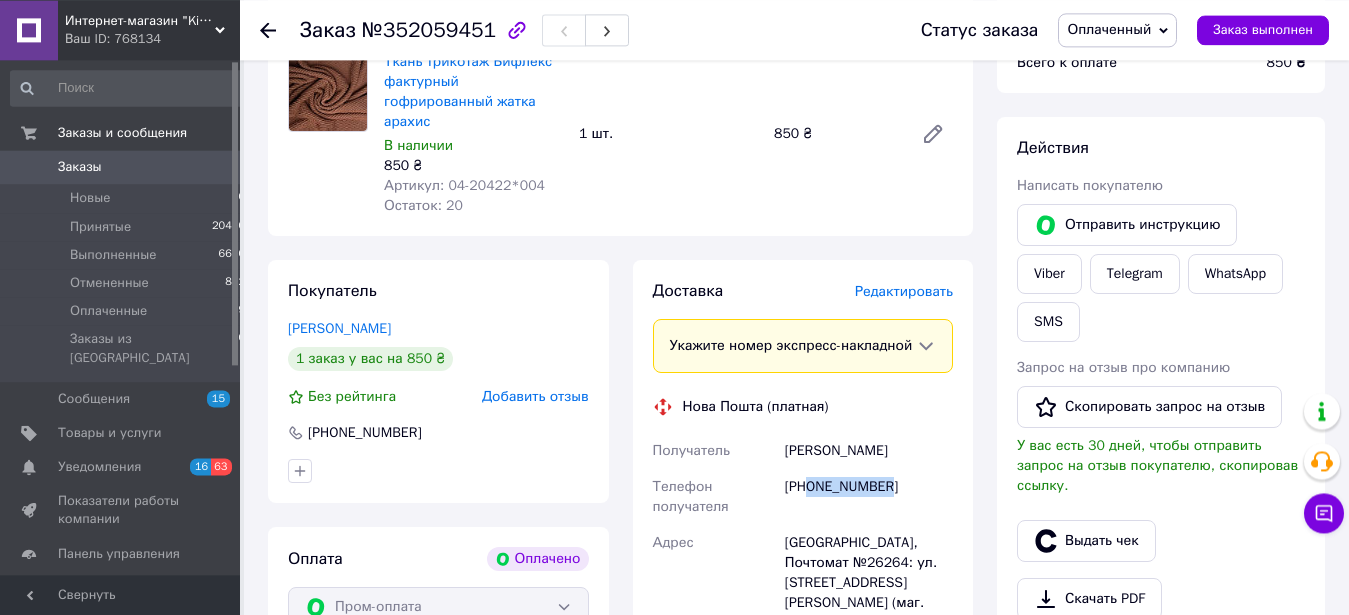 scroll, scrollTop: 204, scrollLeft: 0, axis: vertical 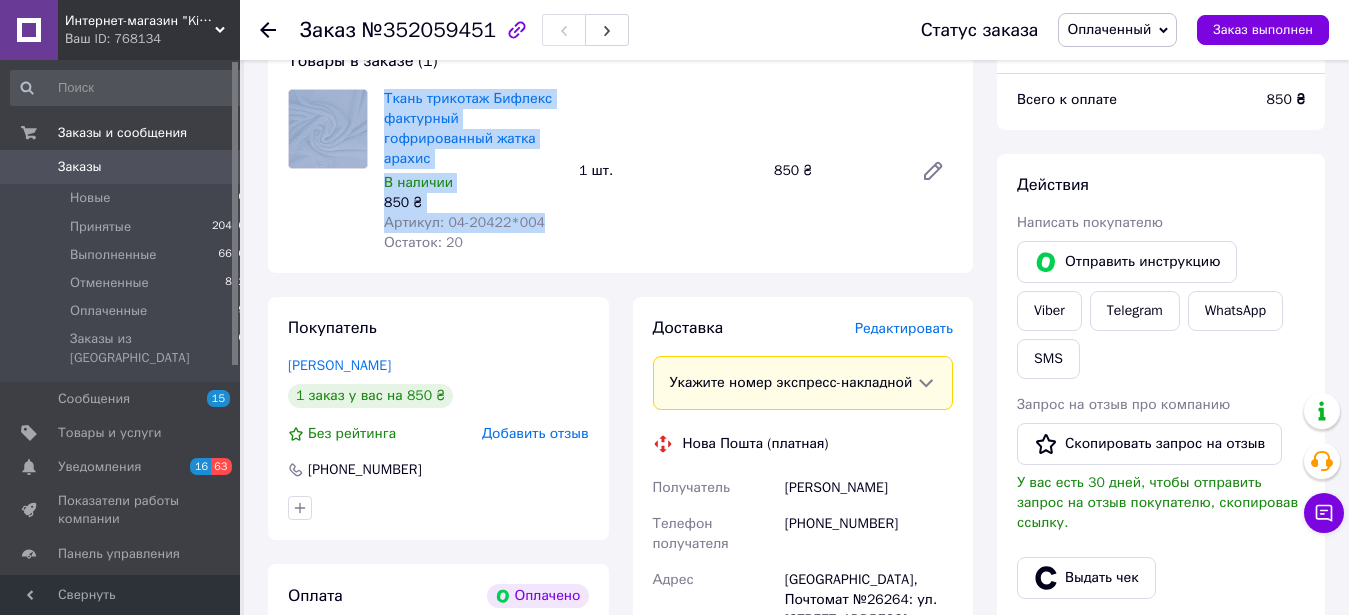 drag, startPoint x: 539, startPoint y: 222, endPoint x: 370, endPoint y: 114, distance: 200.5617 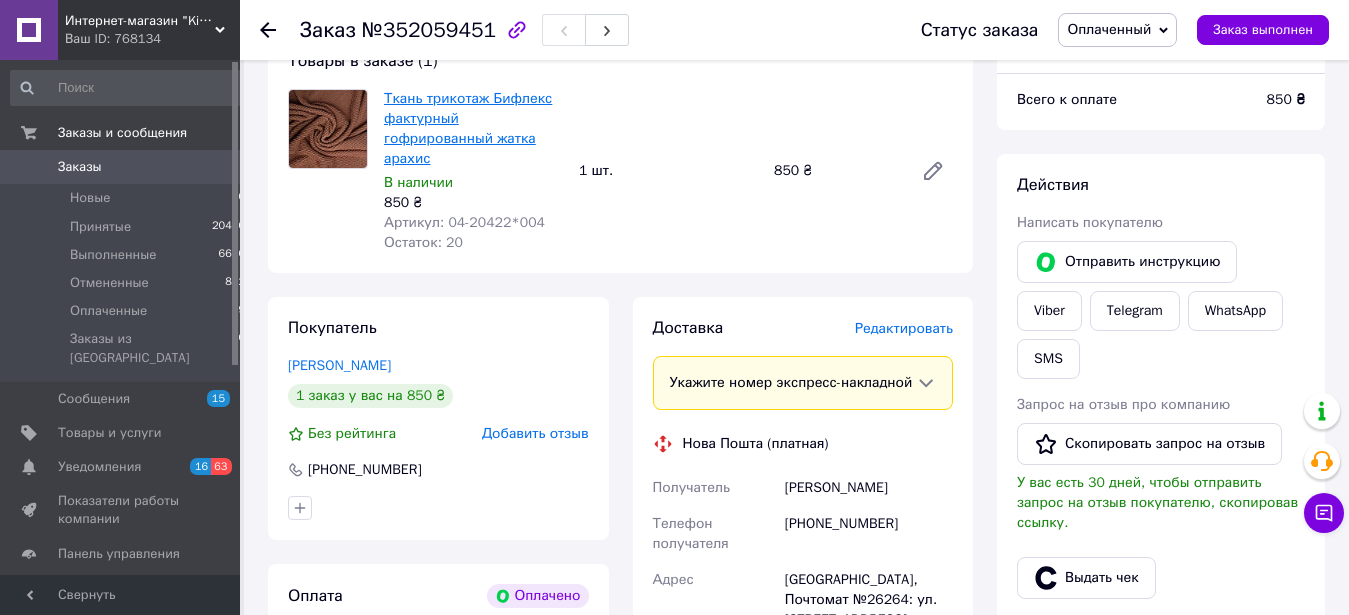 drag, startPoint x: 534, startPoint y: 225, endPoint x: 452, endPoint y: 145, distance: 114.56003 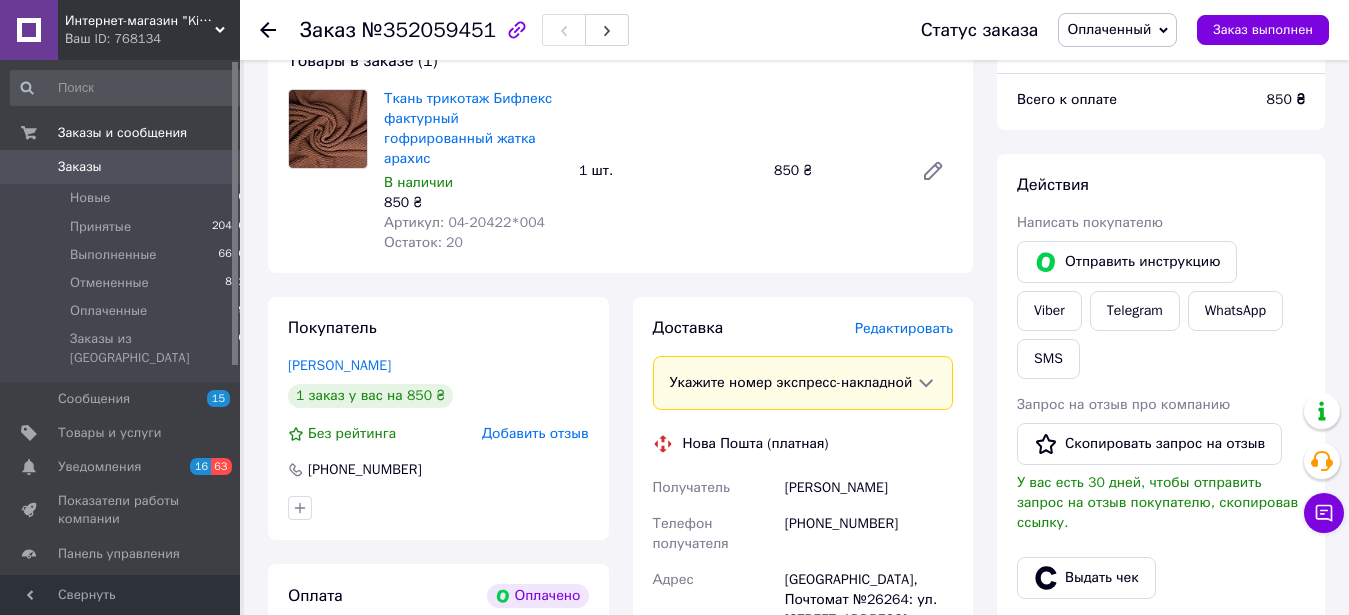 drag, startPoint x: 852, startPoint y: 261, endPoint x: 813, endPoint y: 250, distance: 40.5216 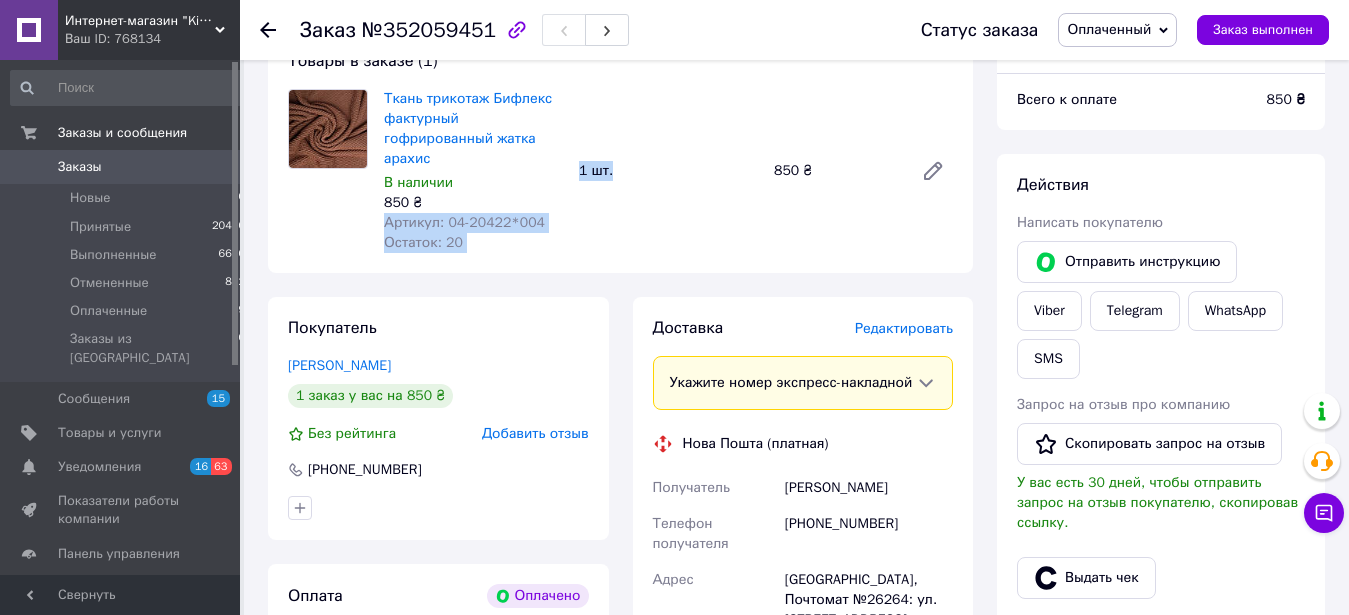 drag, startPoint x: 610, startPoint y: 240, endPoint x: 568, endPoint y: 230, distance: 43.174065 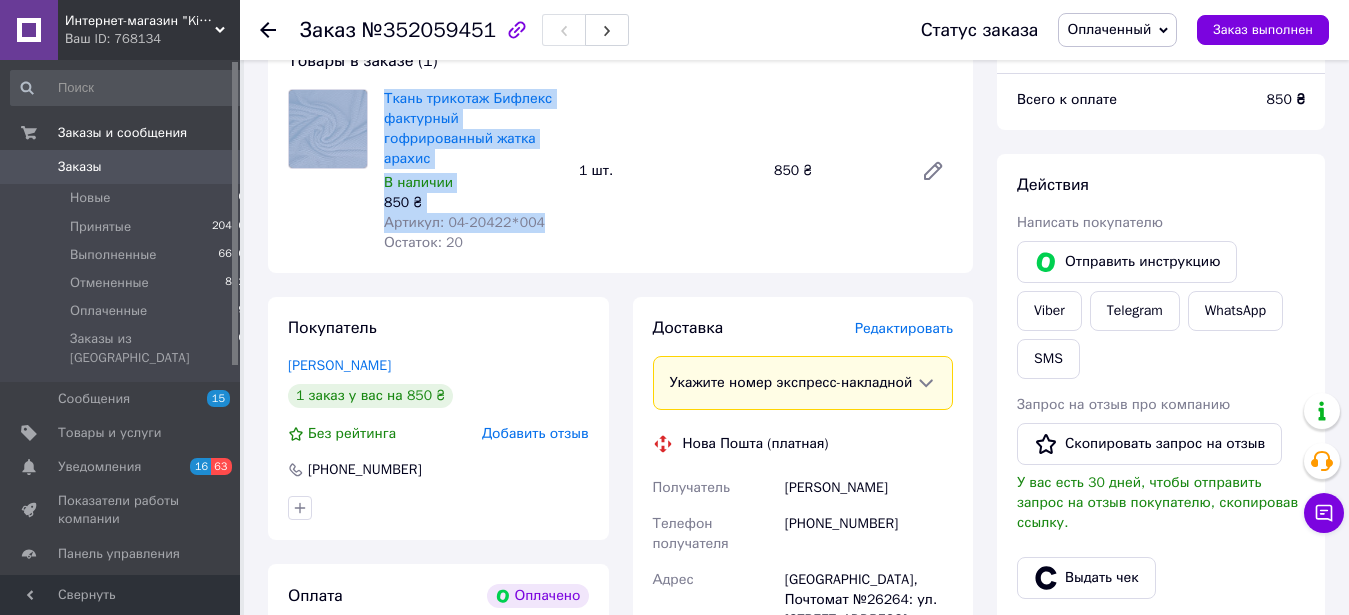 drag, startPoint x: 547, startPoint y: 229, endPoint x: 373, endPoint y: 93, distance: 220.84384 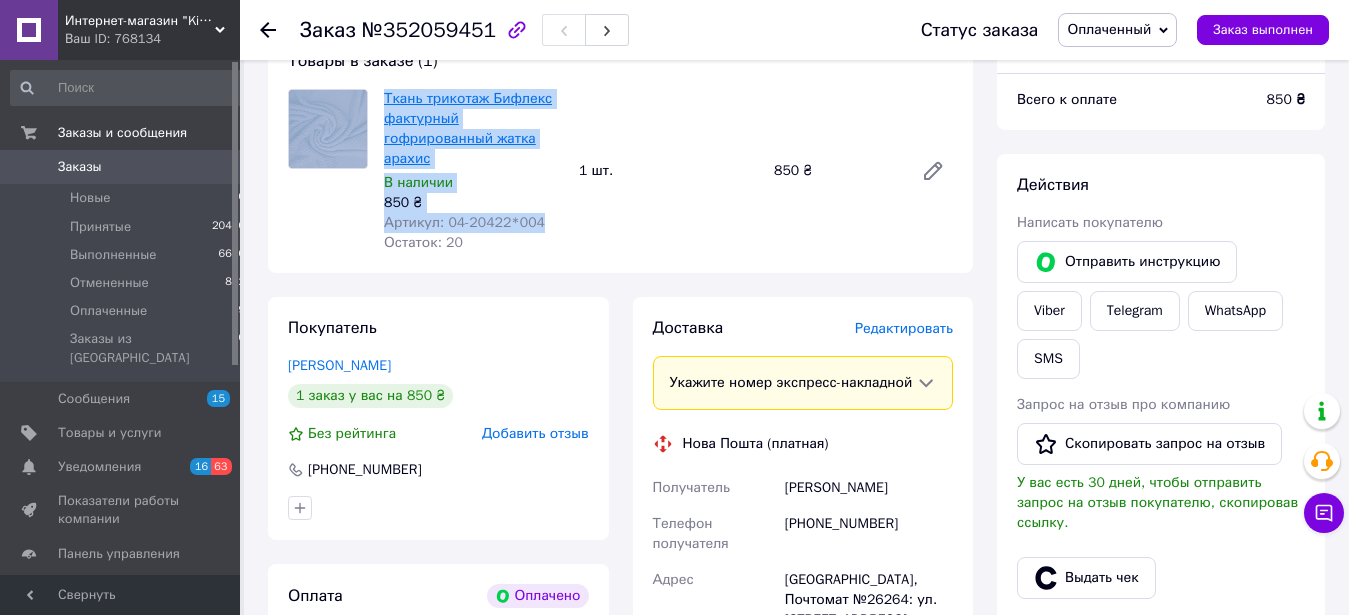 copy on "Ткань трикотаж Бифлекс фактурный гофрированный жатка арахис В наличии 850 ₴ Артикул: 04-20422*004" 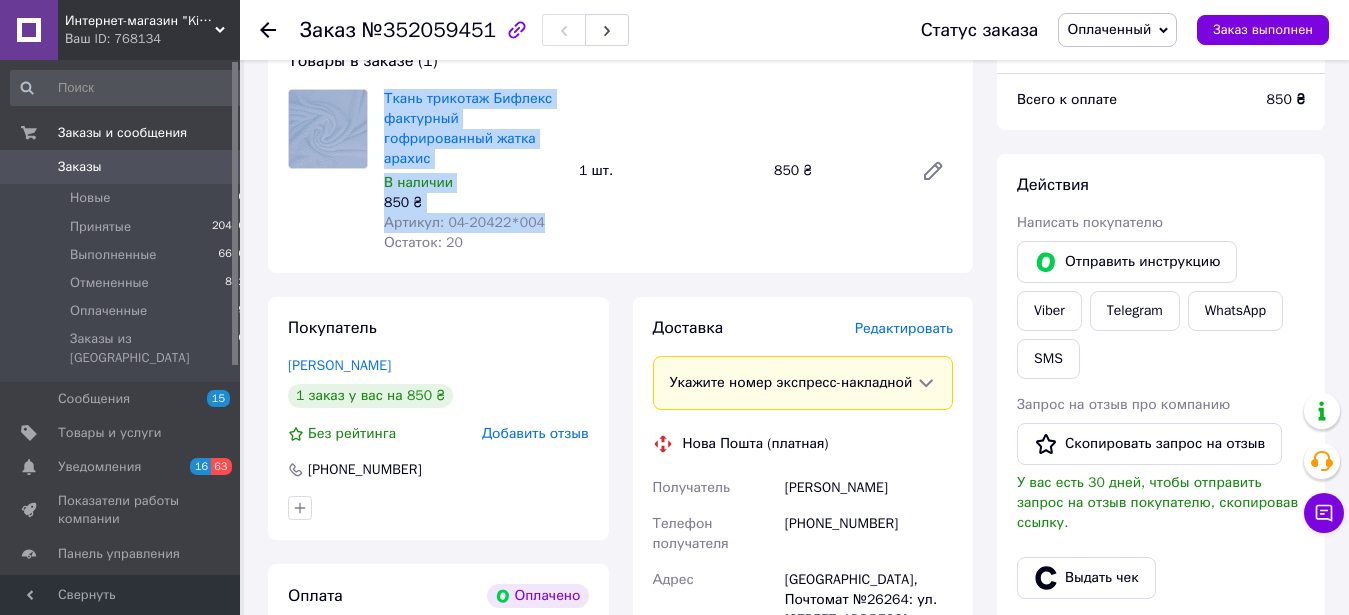 click on "Заказы" at bounding box center (121, 167) 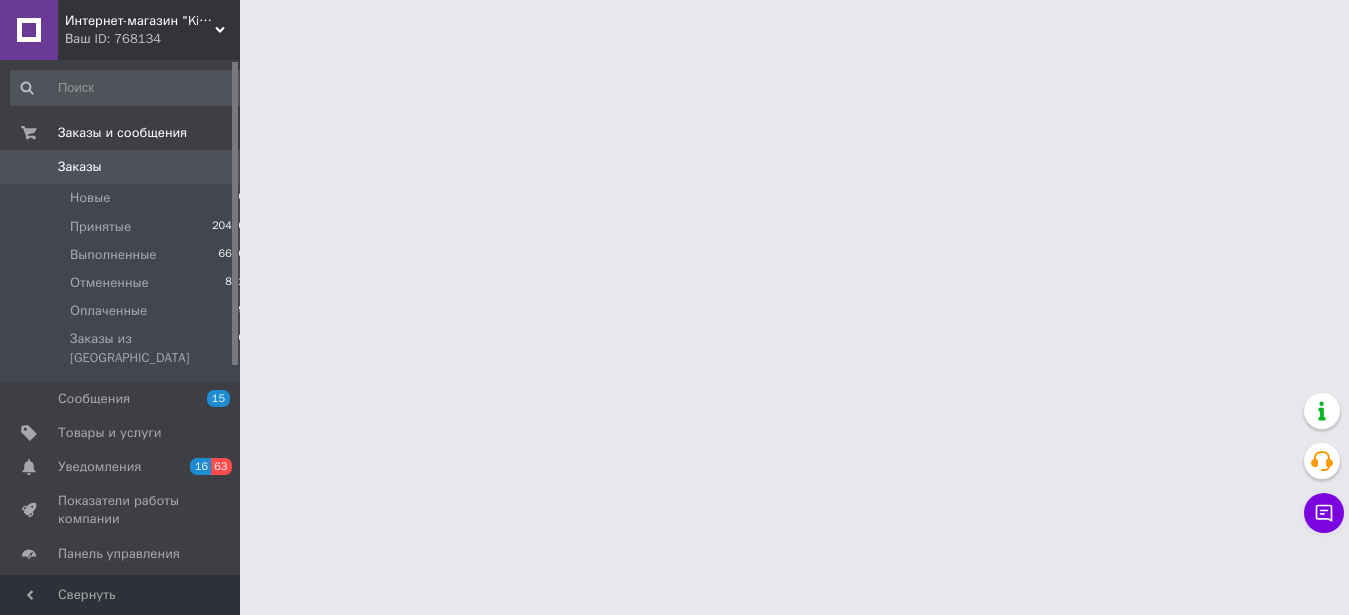 scroll, scrollTop: 0, scrollLeft: 0, axis: both 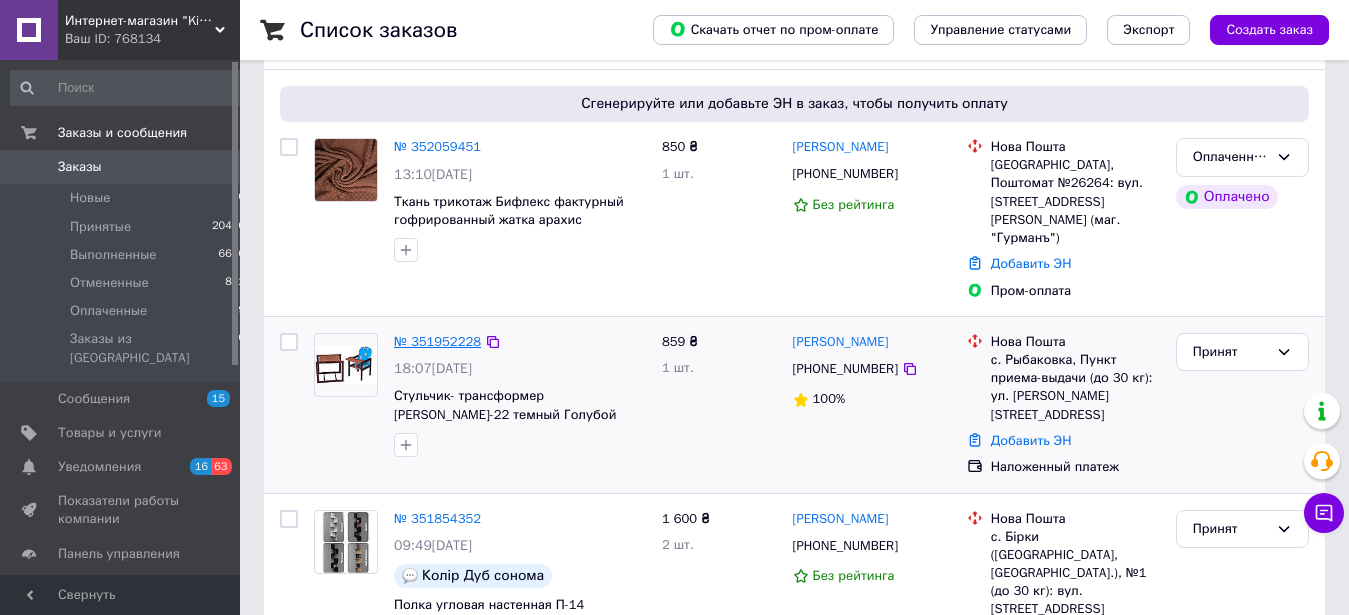 click on "№ 351952228" at bounding box center [437, 341] 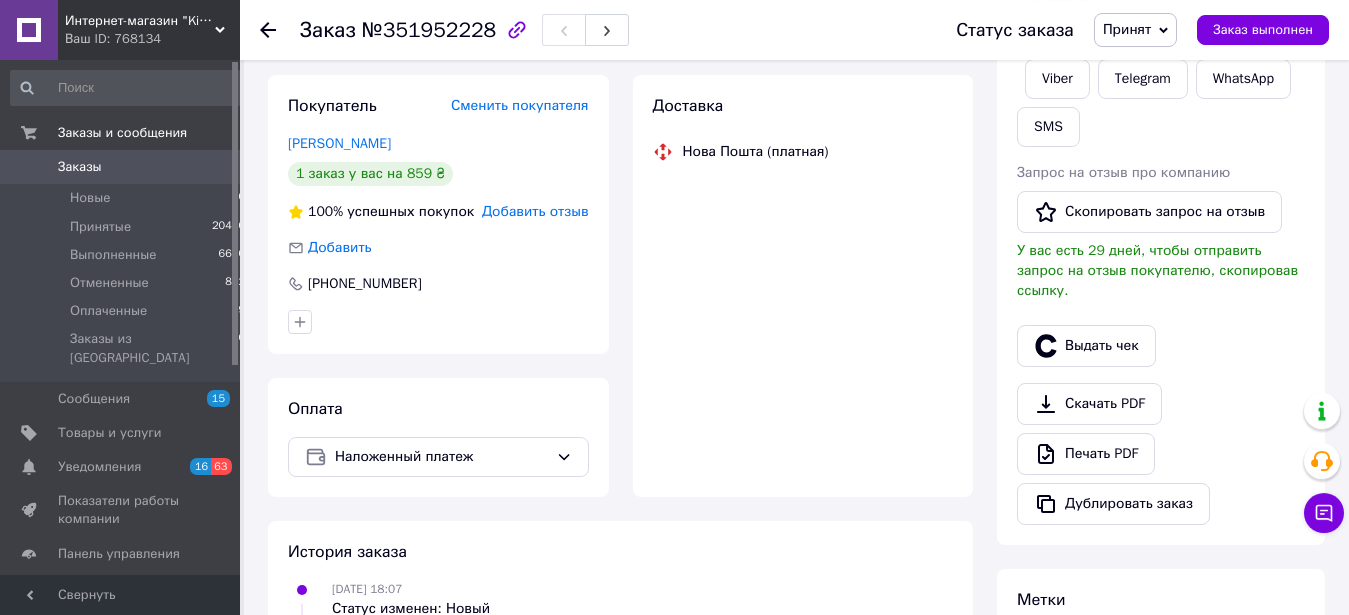 scroll, scrollTop: 360, scrollLeft: 0, axis: vertical 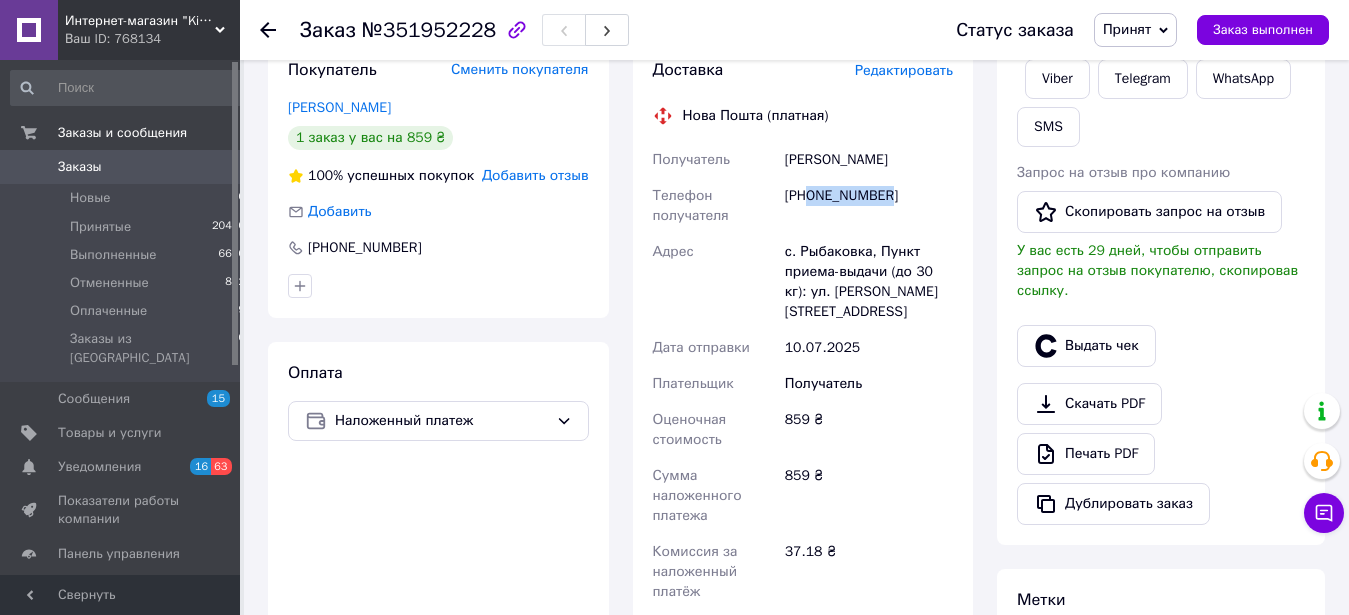 drag, startPoint x: 895, startPoint y: 194, endPoint x: 810, endPoint y: 194, distance: 85 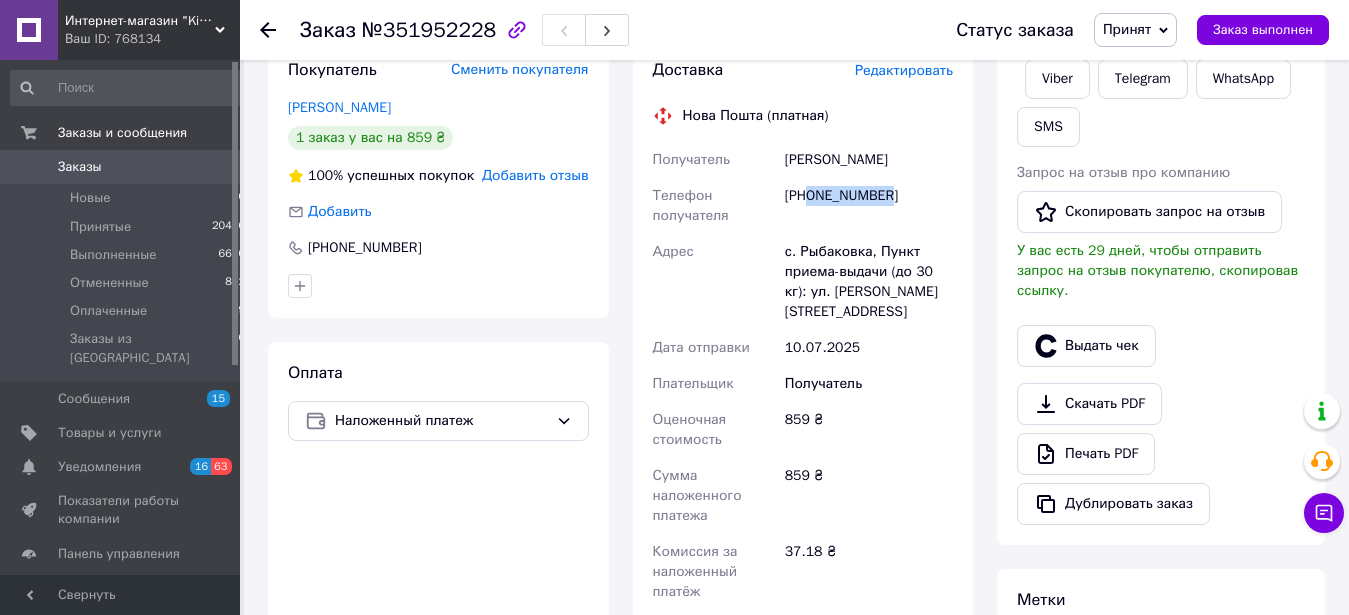 copy on "0668397079" 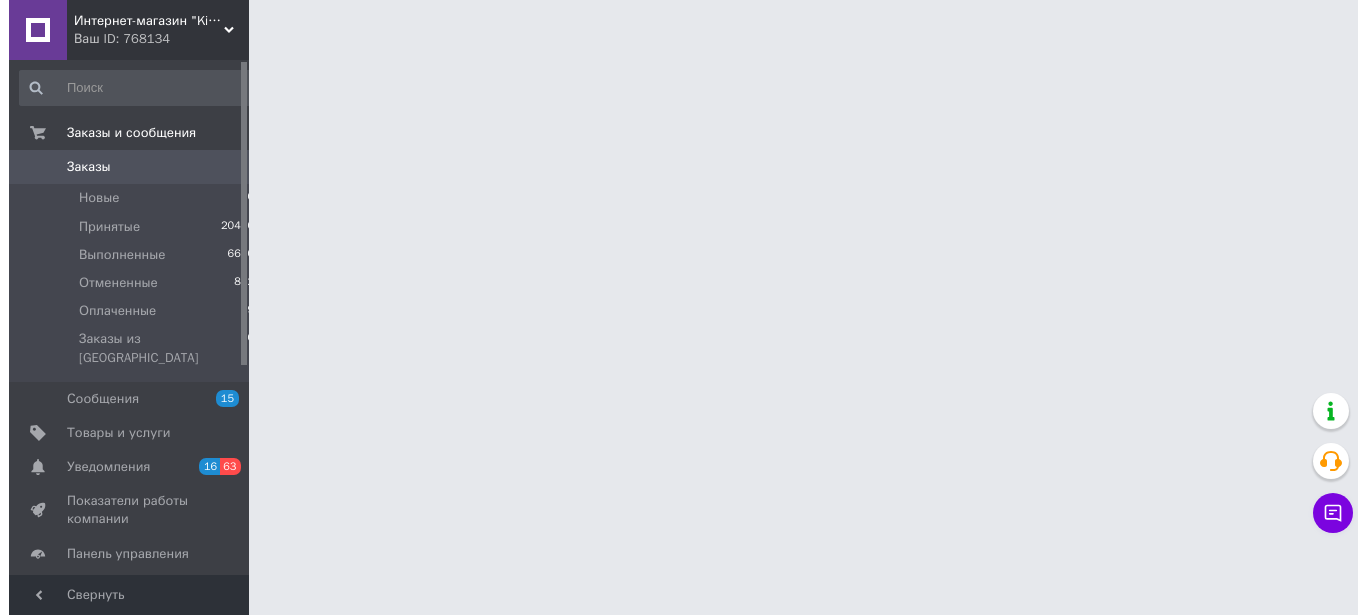 scroll, scrollTop: 0, scrollLeft: 0, axis: both 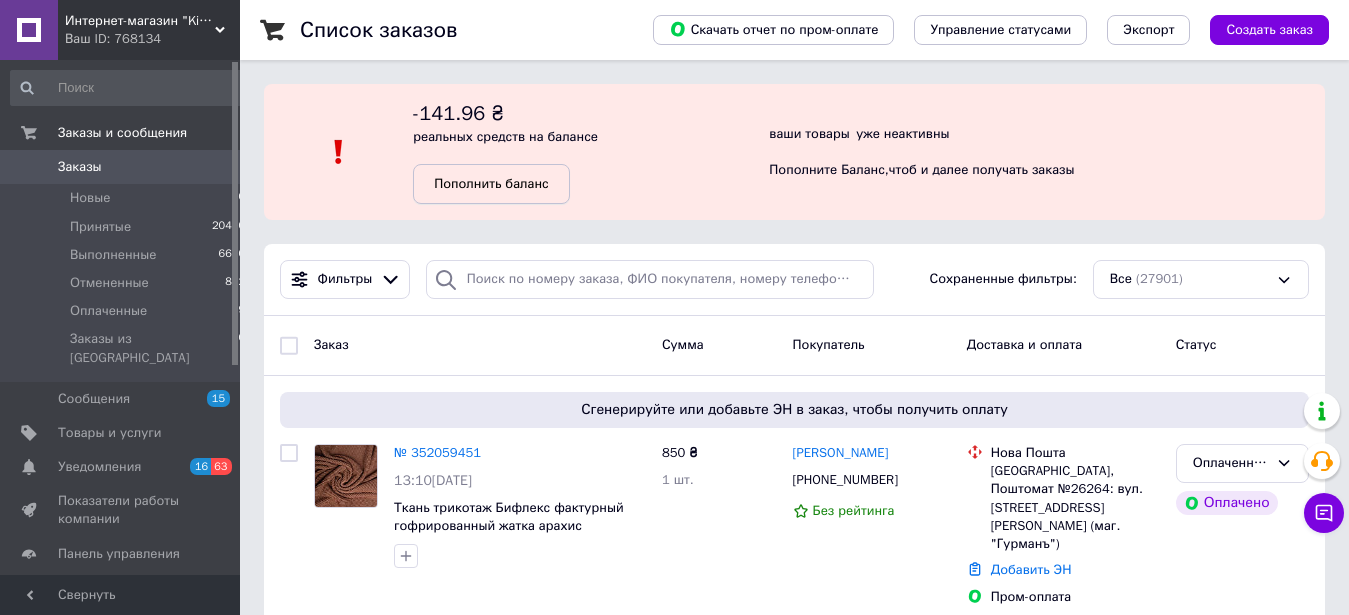 click on "Пополнить баланс" at bounding box center [491, 183] 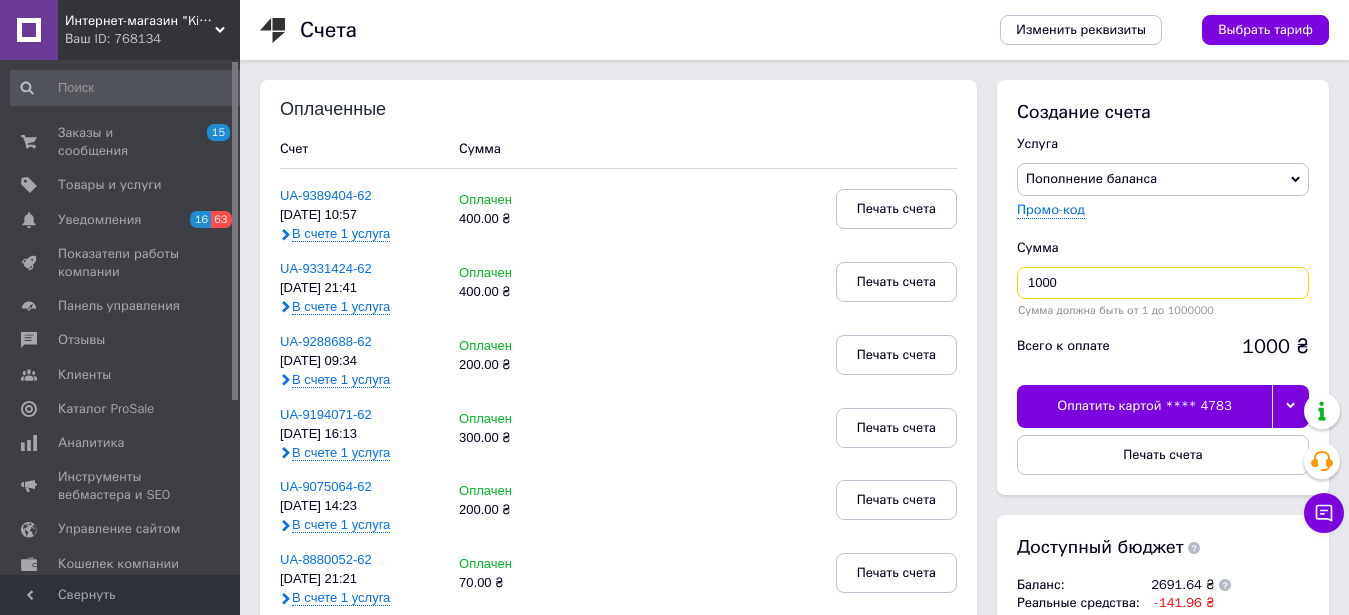 click on "1000" at bounding box center [1163, 283] 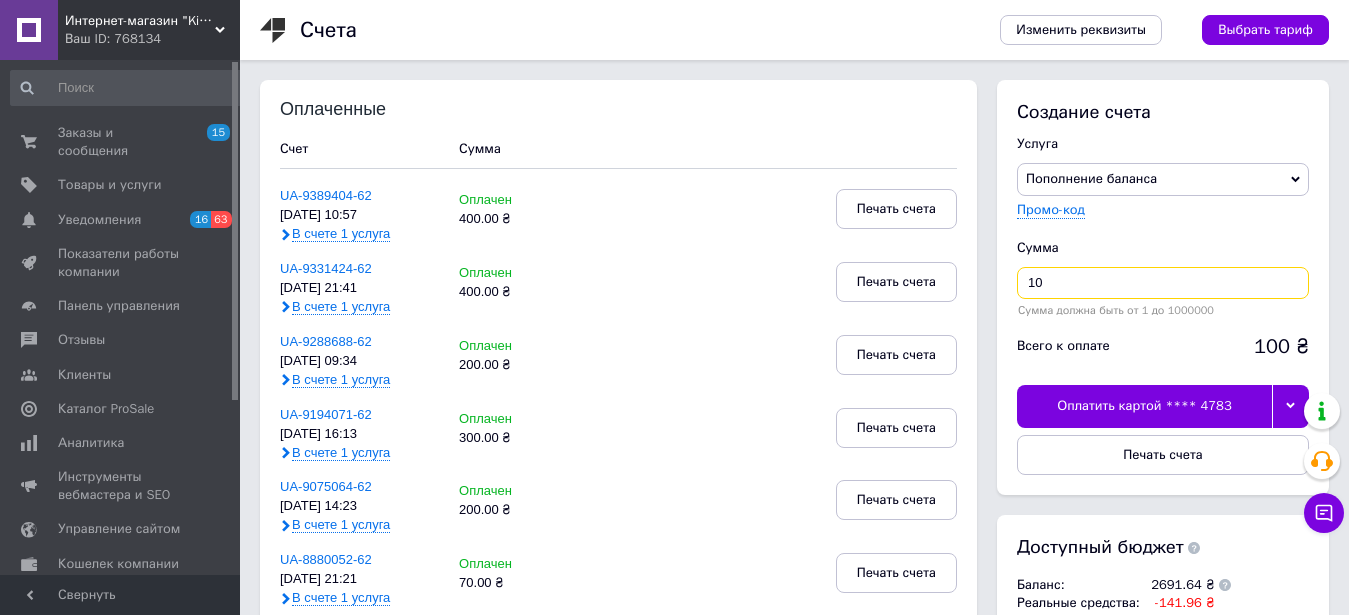 type on "1" 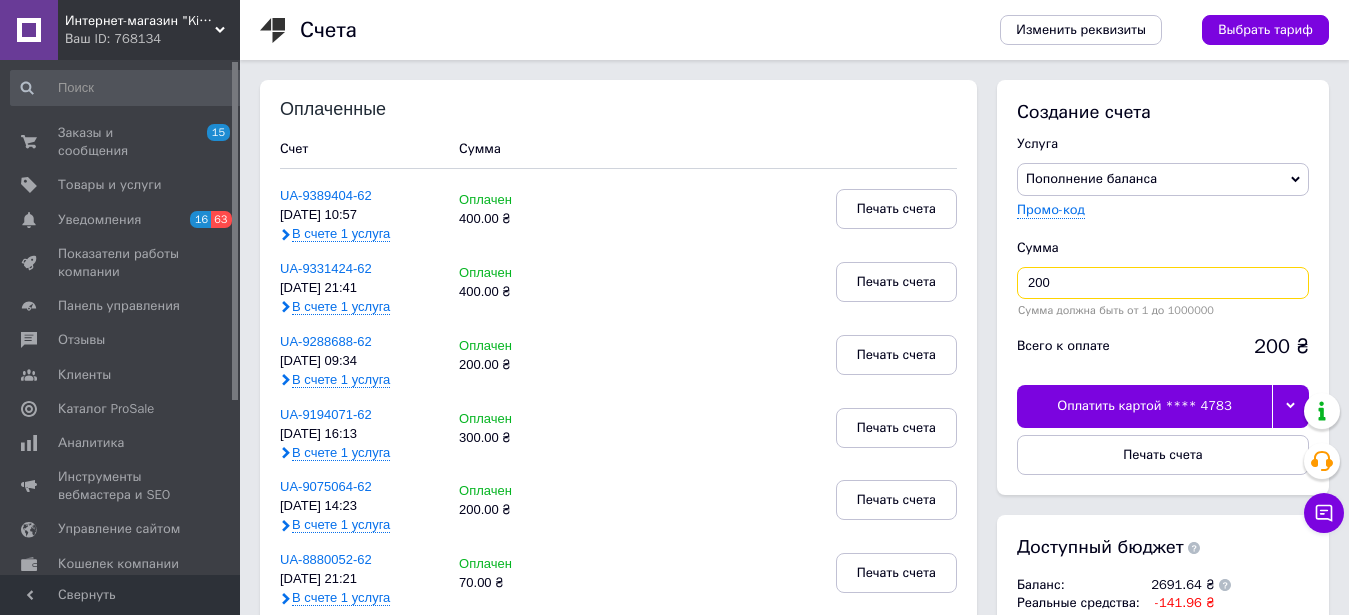 type on "200" 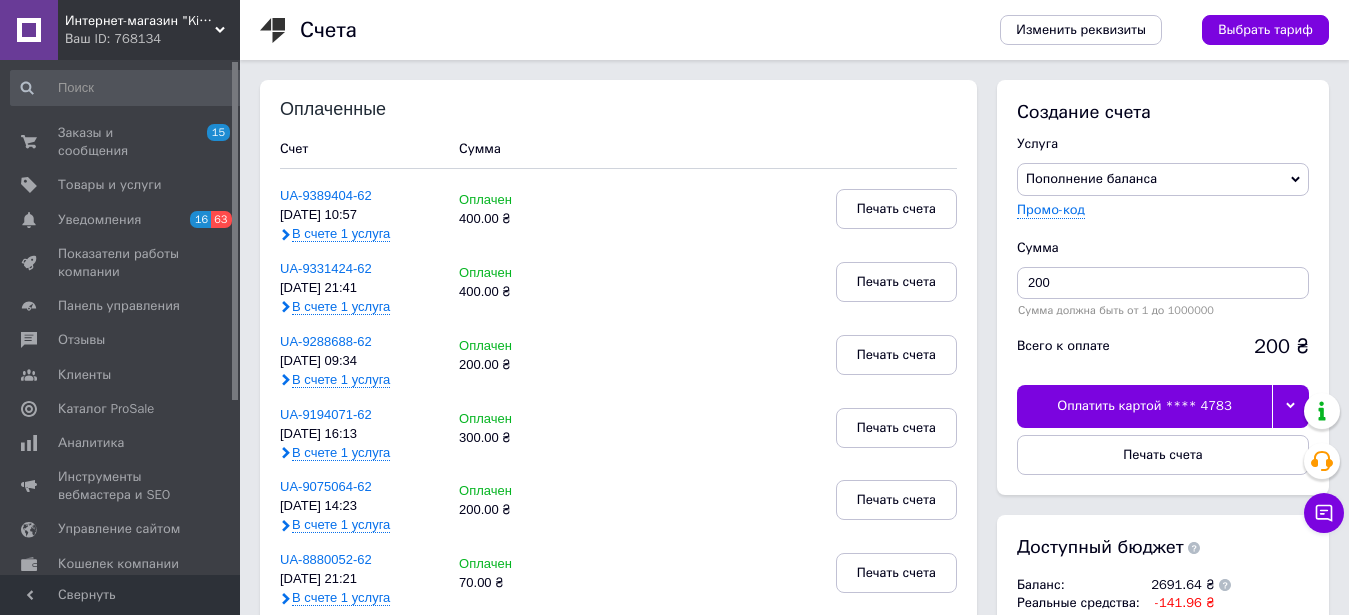 click on "Оплатить картой  **** 4783" at bounding box center (1144, 406) 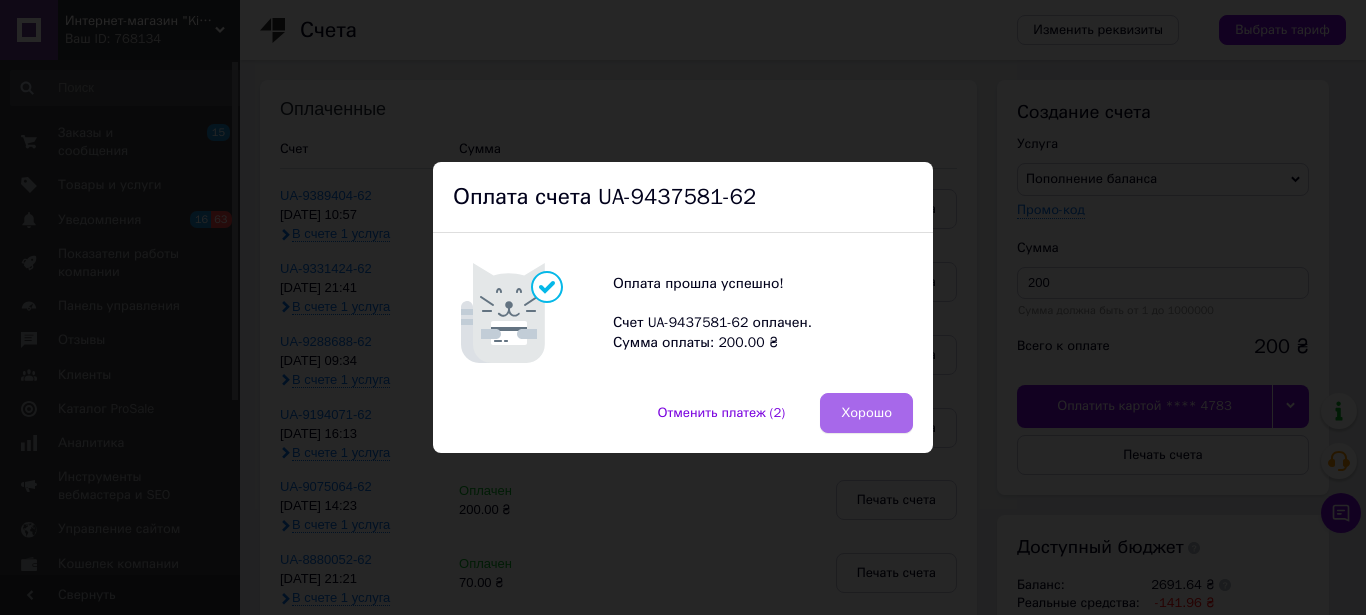click on "Хорошо" at bounding box center (866, 413) 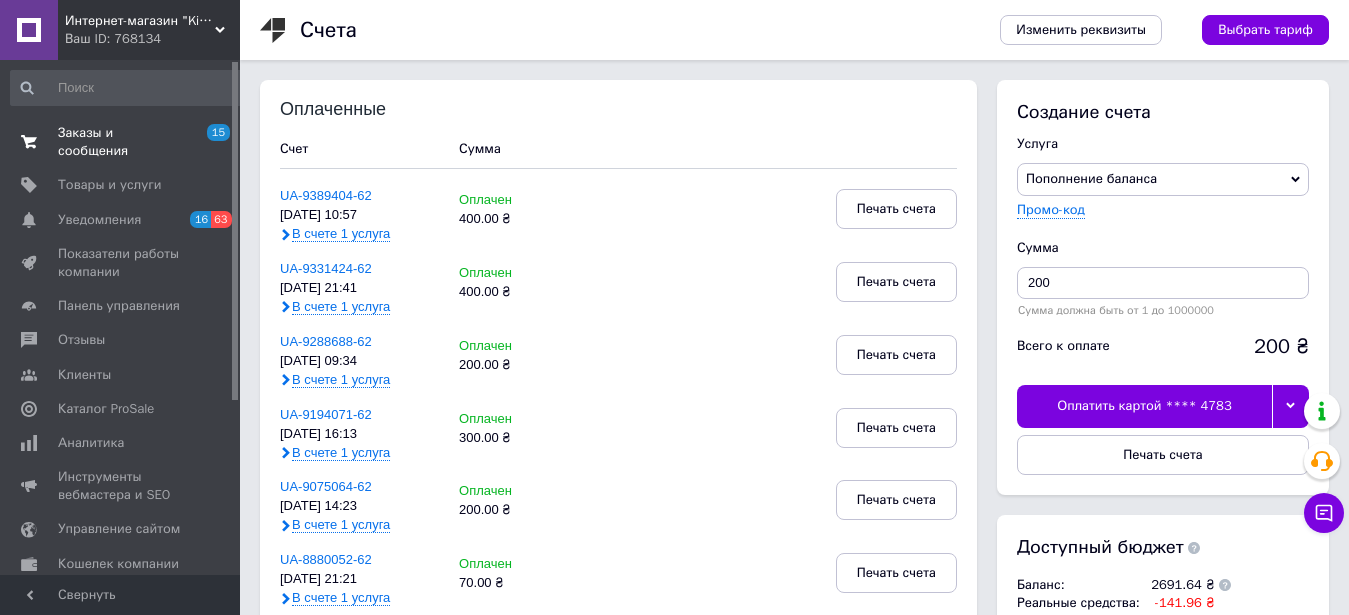 click on "Заказы и сообщения" at bounding box center [121, 142] 